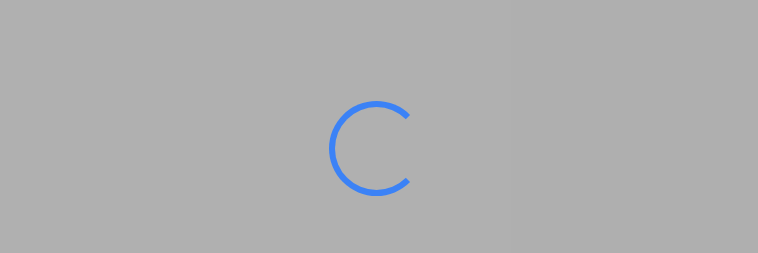 scroll, scrollTop: 0, scrollLeft: 0, axis: both 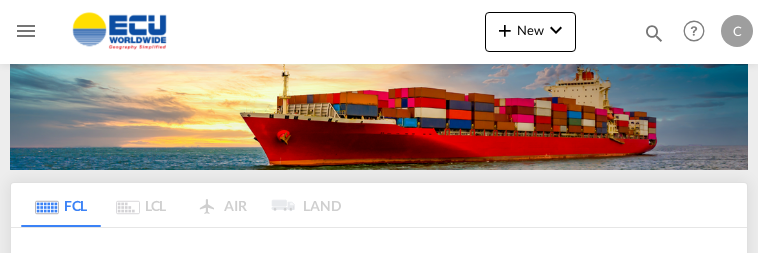type on "[CITY], [STATE]" 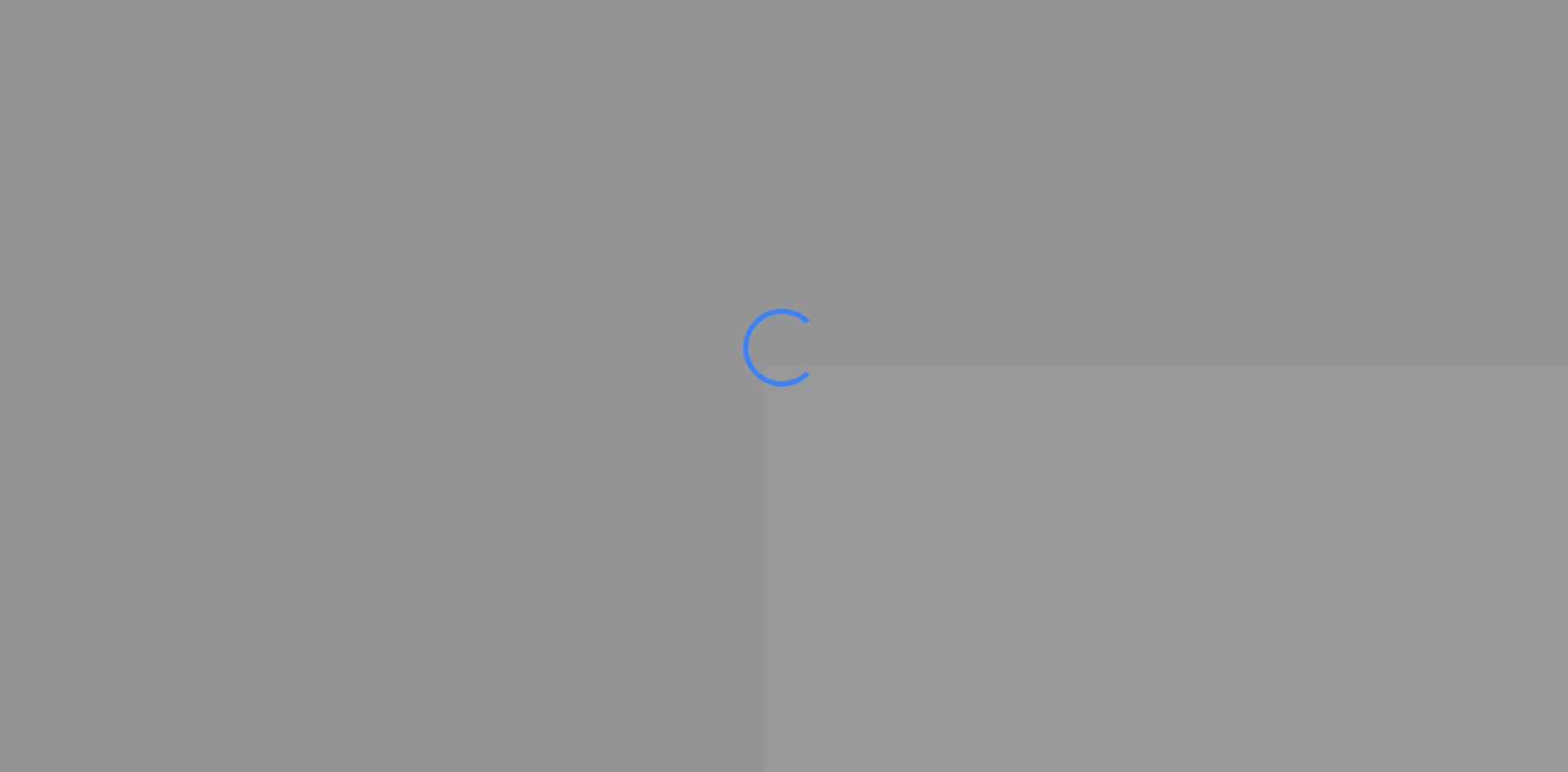 scroll, scrollTop: 0, scrollLeft: 0, axis: both 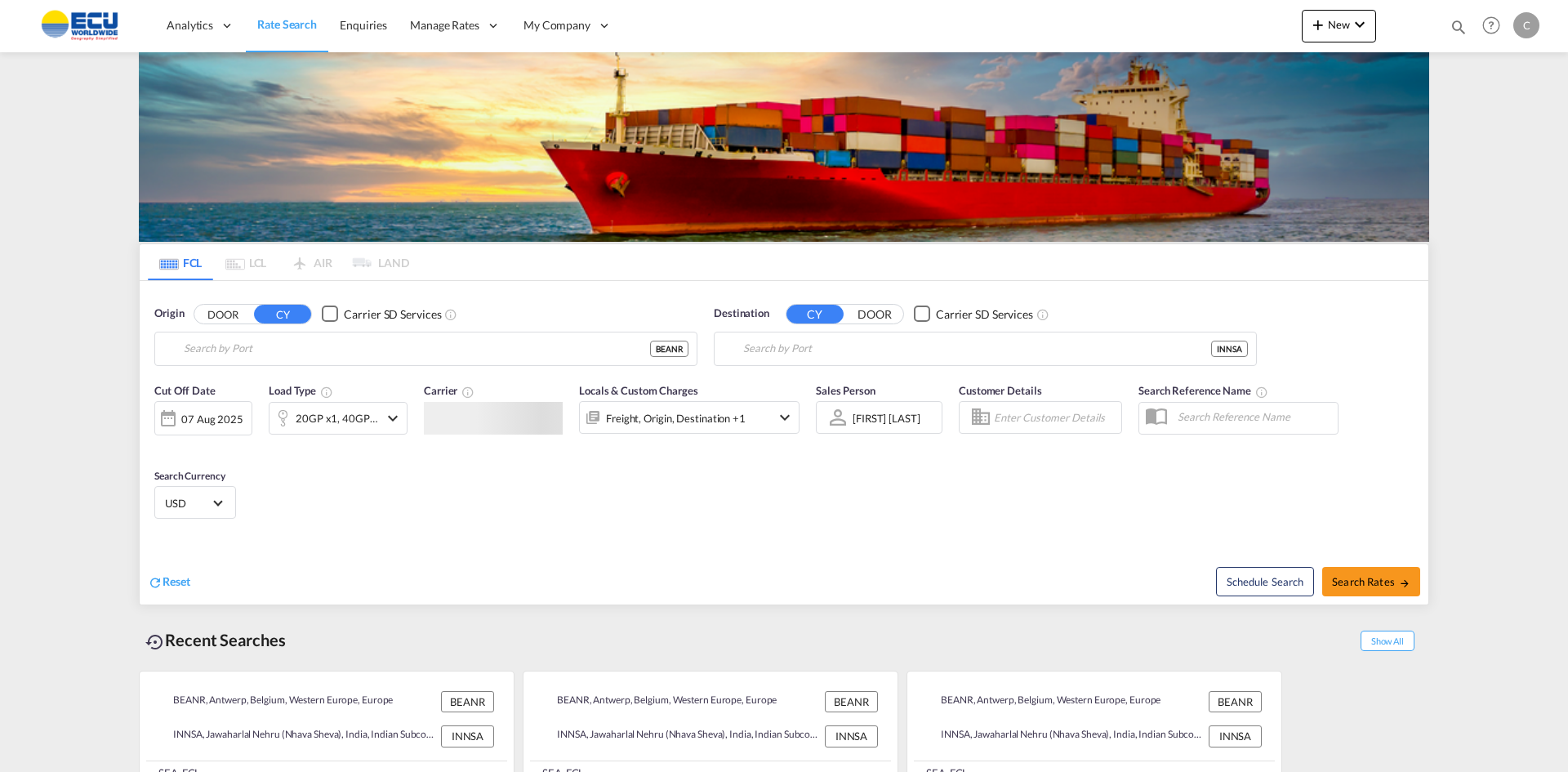 type on "Antwerp, BEANR" 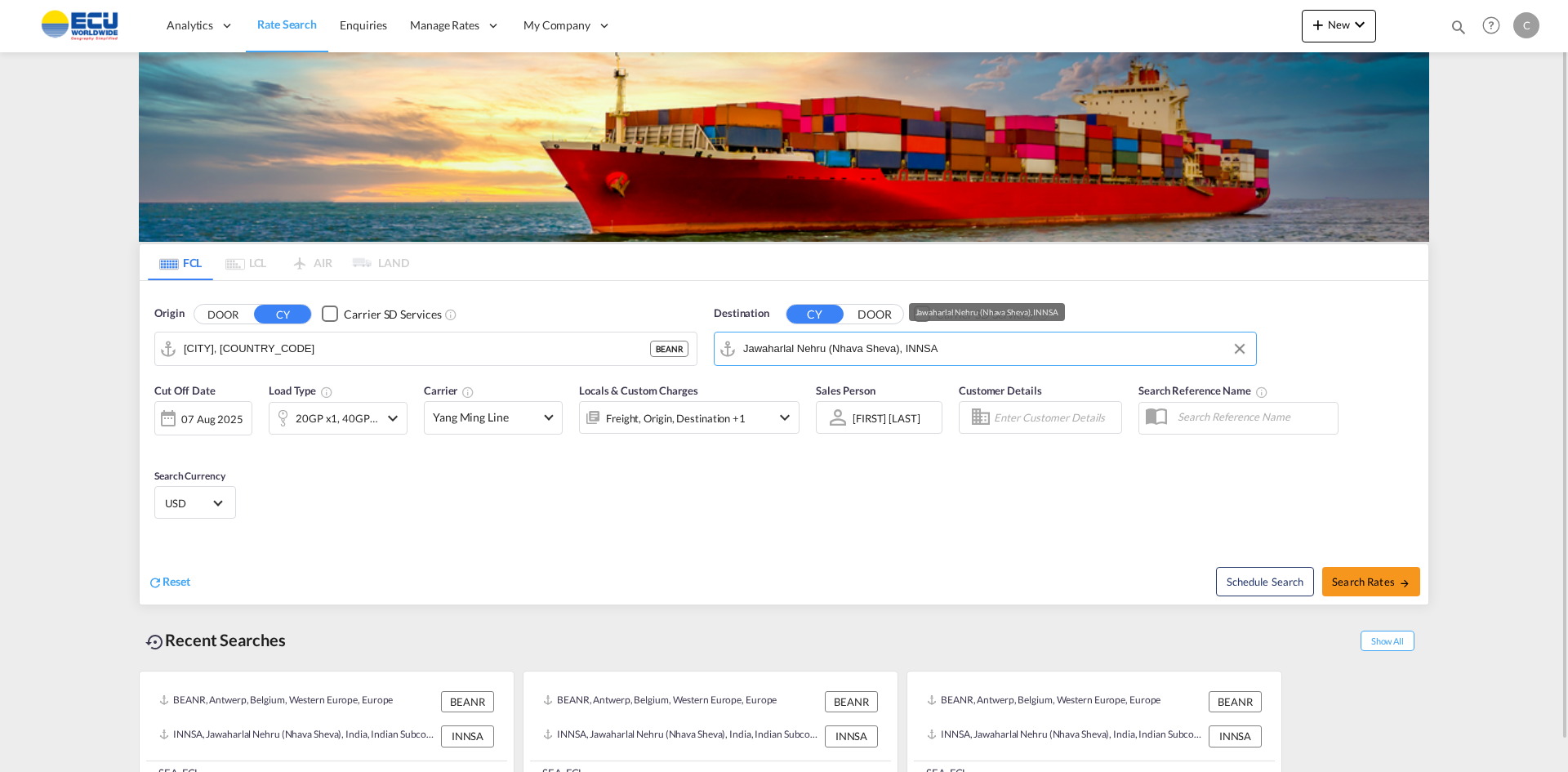 click on "Jawaharlal Nehru (Nhava Sheva), INNSA" at bounding box center [996, 349] 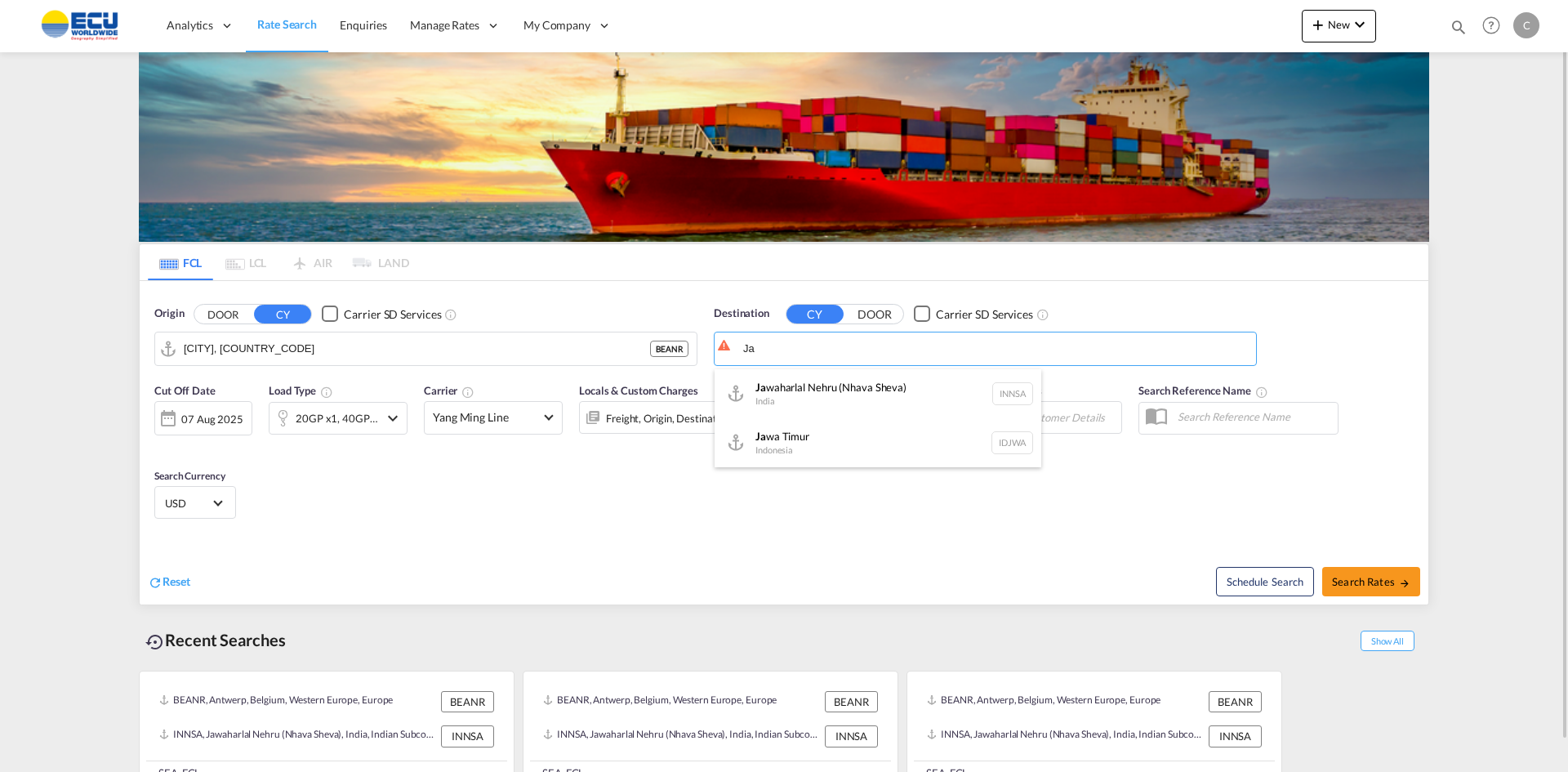 type on "J" 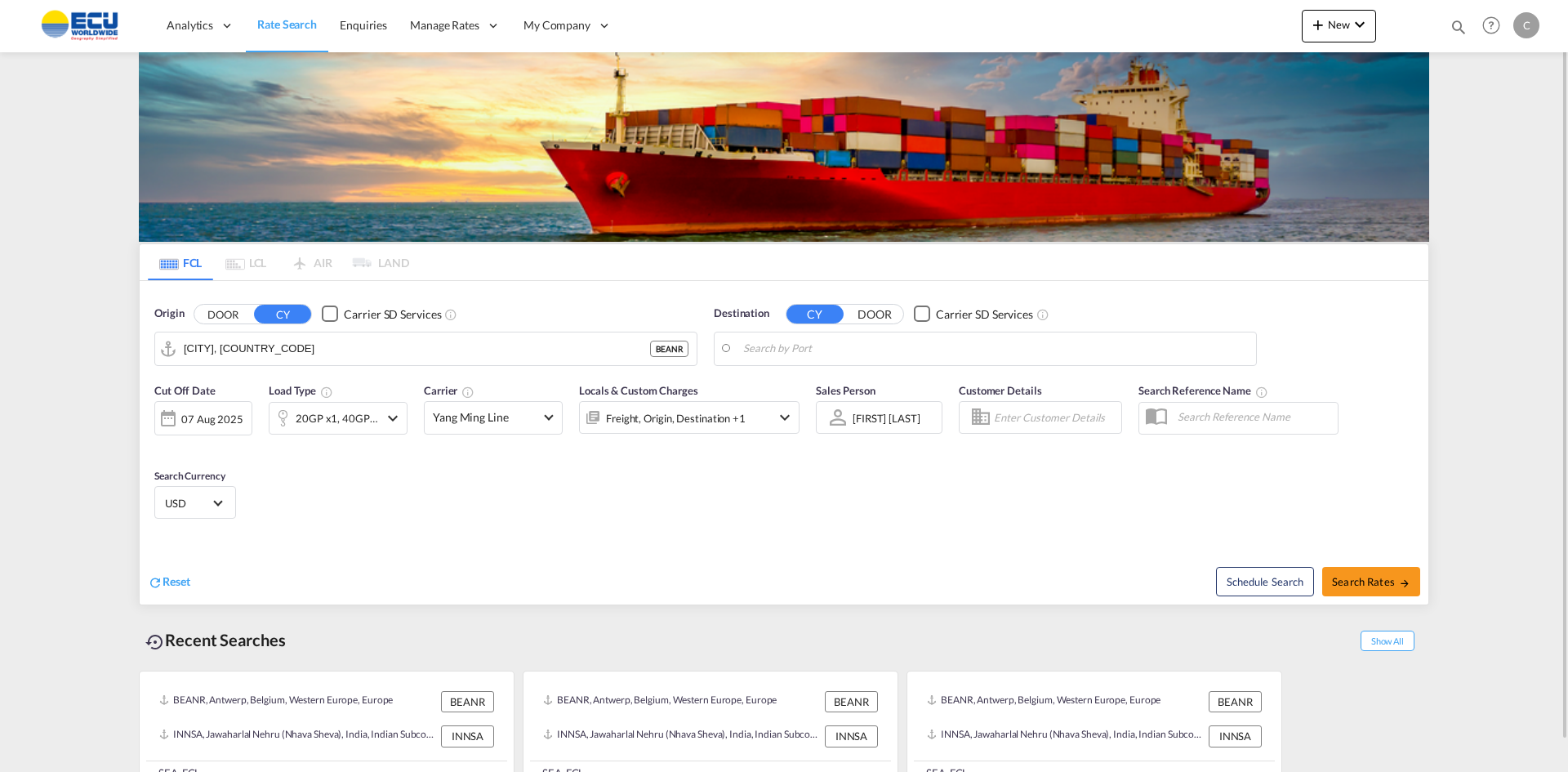 click on "Analytics
Reports
Dashboard
Rate Search
Enquiries
Manage Rates
Contract Rates" at bounding box center (784, 386) 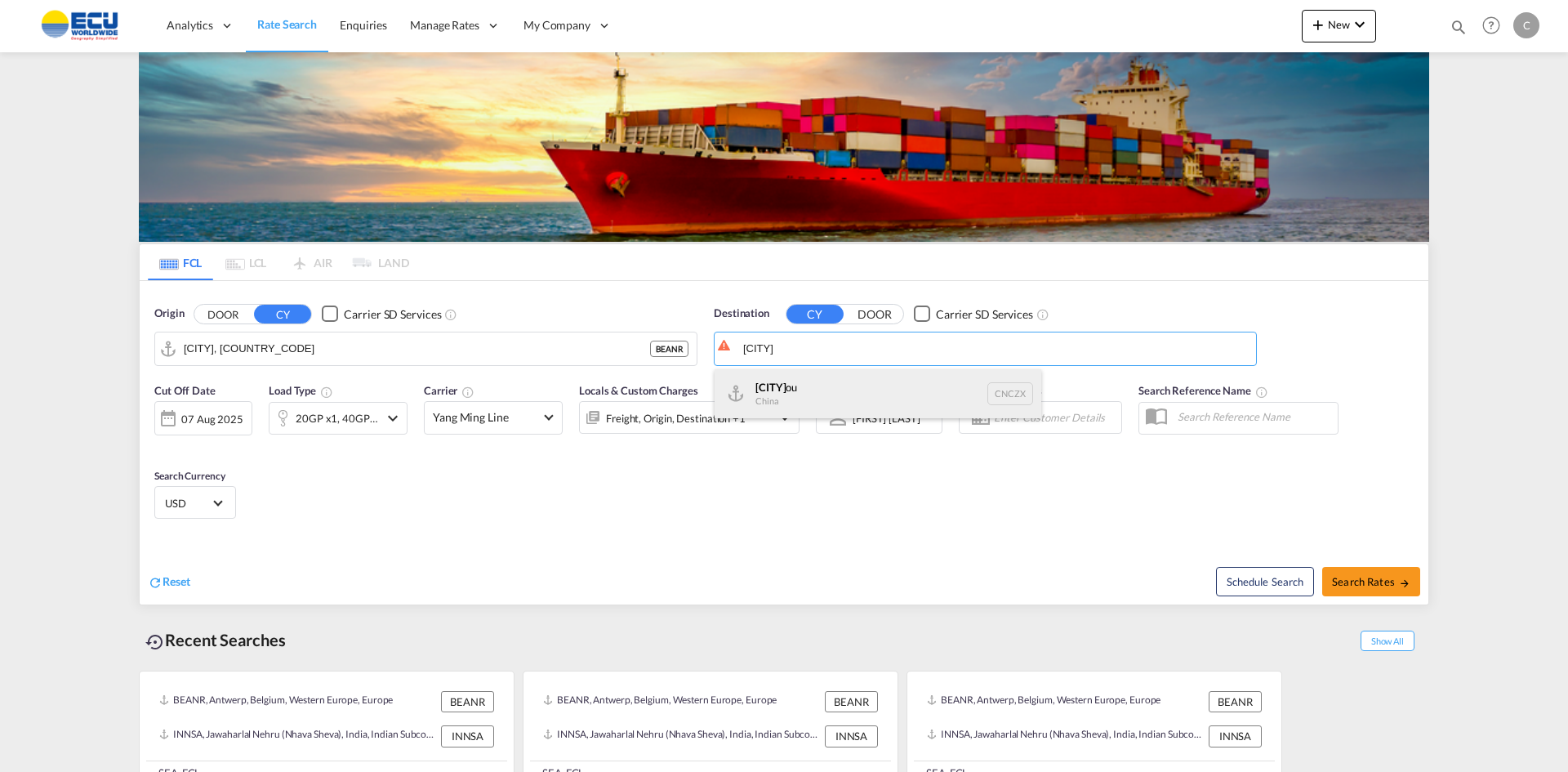 click on "Changzh ou
China
CNCZX" at bounding box center (878, 394) 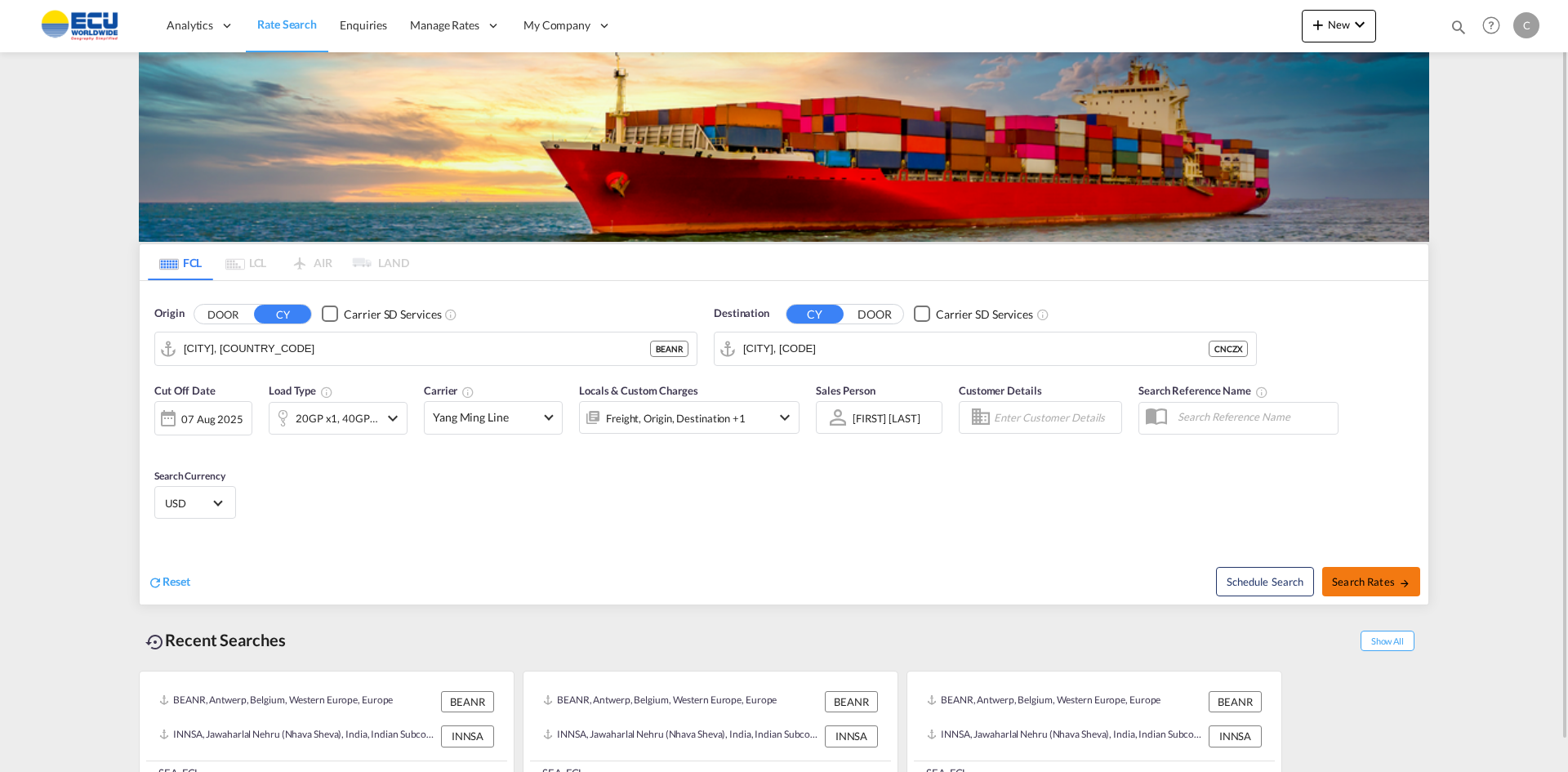 click on "Search Rates" at bounding box center [1371, 582] 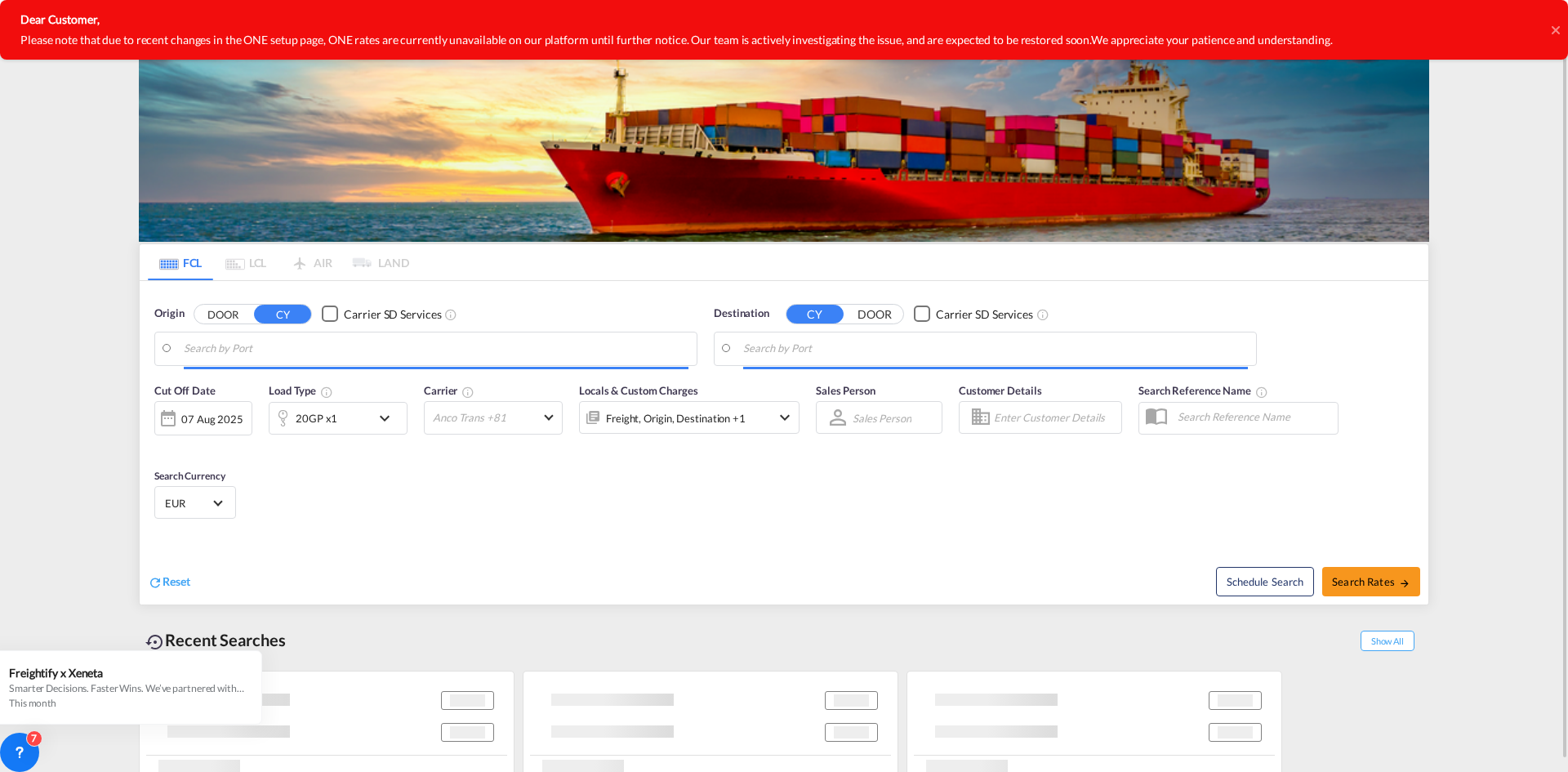 type on "Antwerp, BEANR" 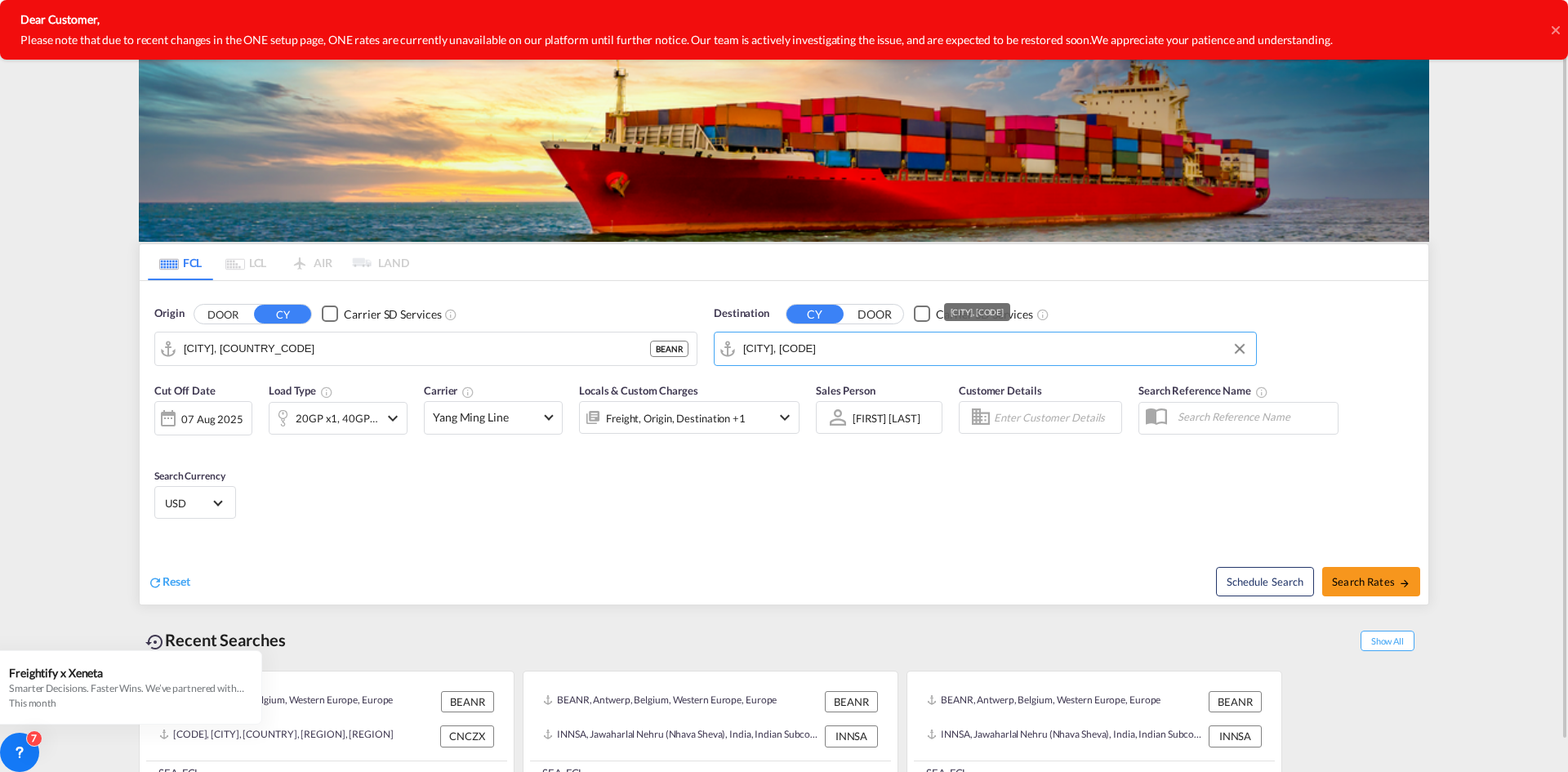 click on "Changzhou, CNCZX" at bounding box center [996, 349] 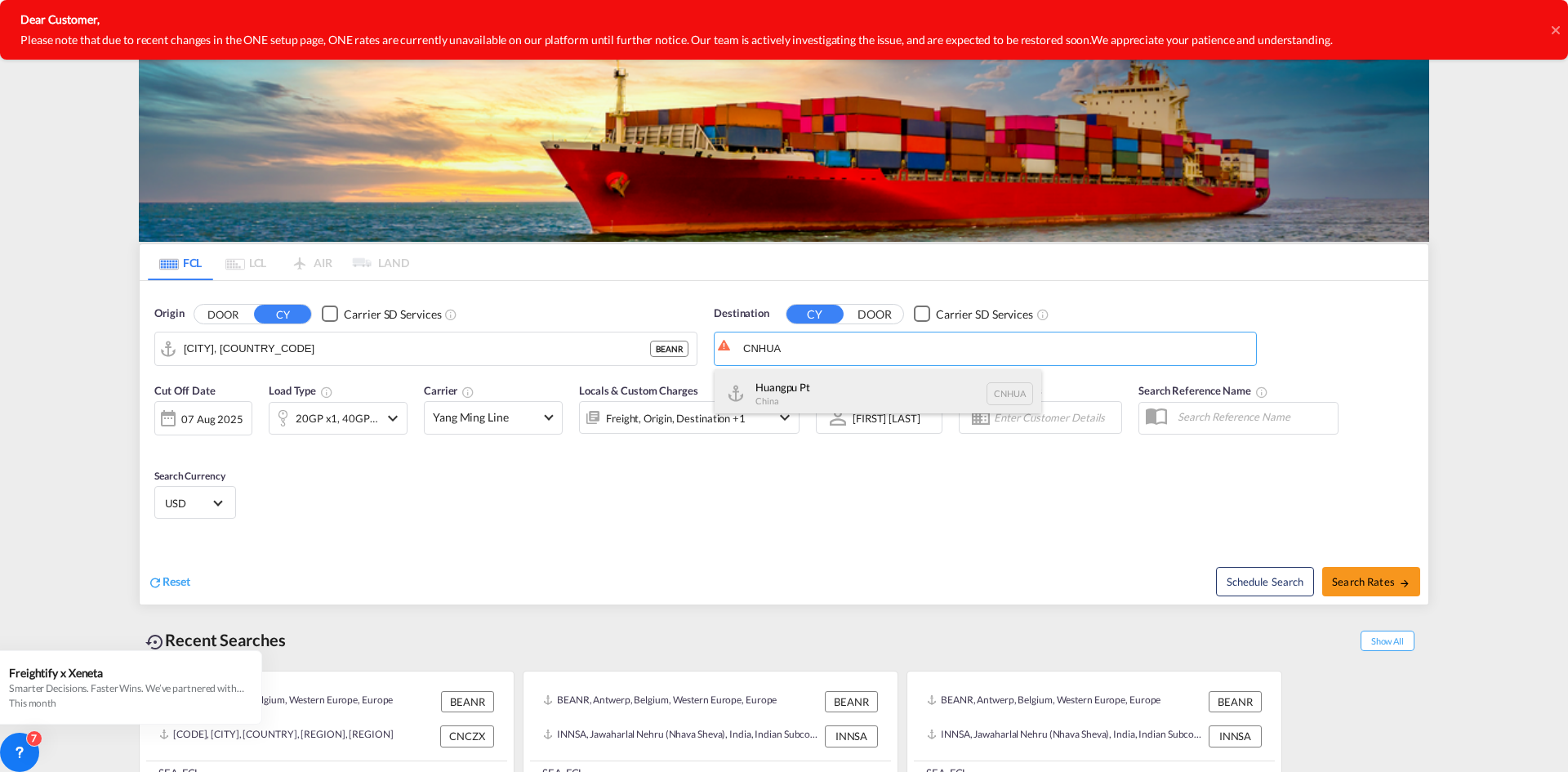 click on "Huangpu Pt
China
CNHUA" at bounding box center (878, 394) 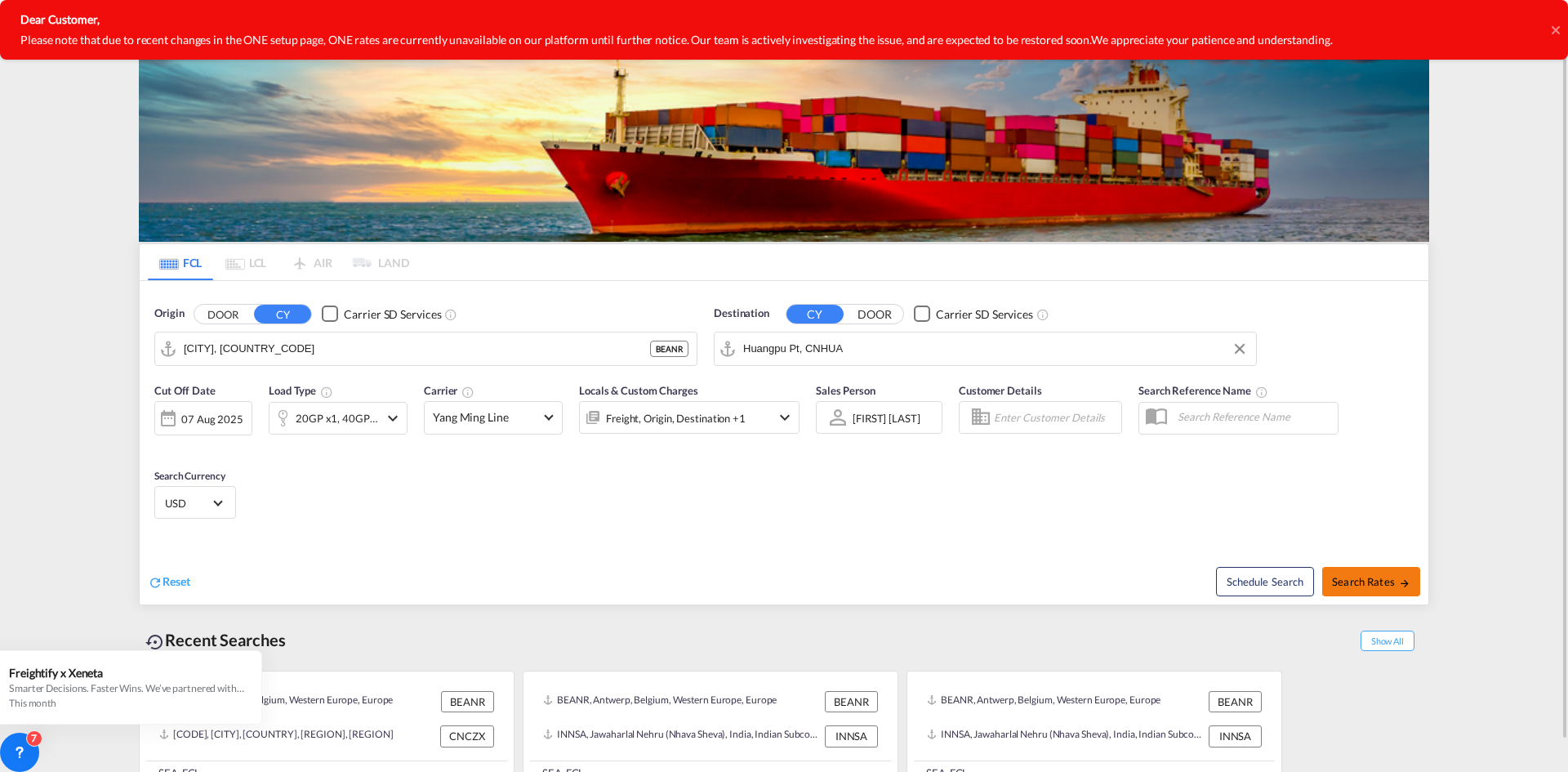 click on "Search Rates" at bounding box center [1371, 582] 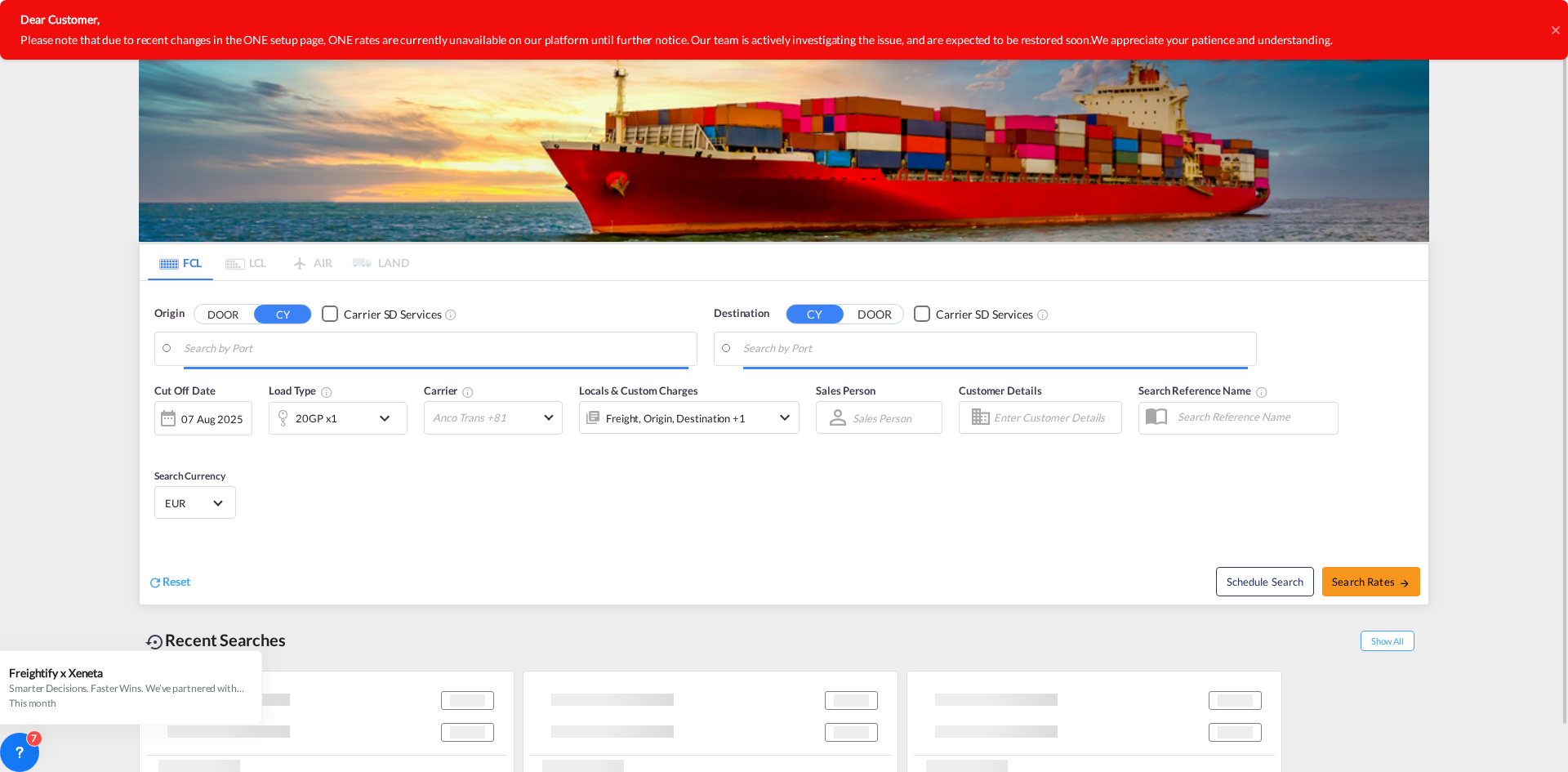 click on "07 Aug 2025" at bounding box center (212, 419) 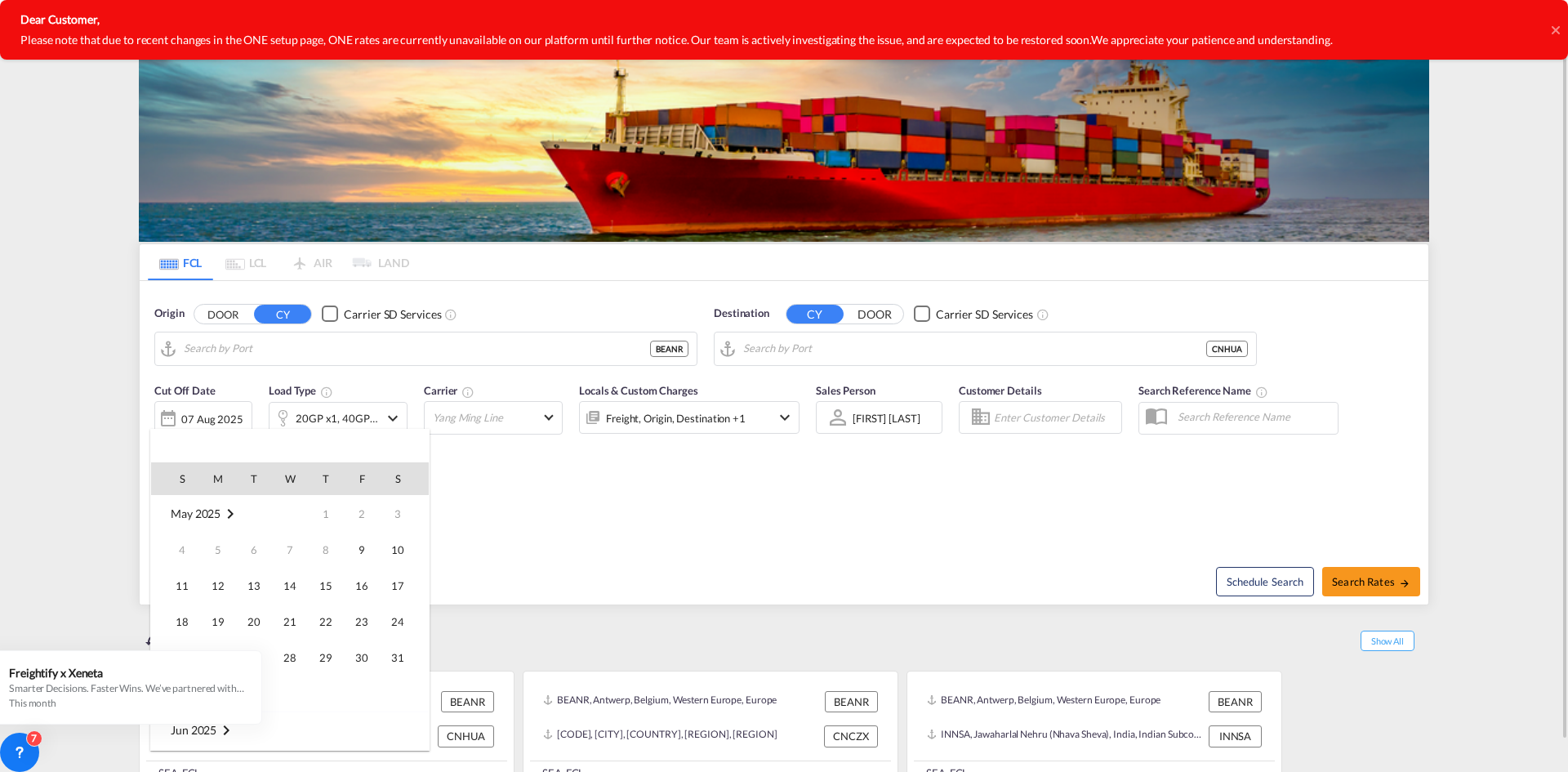 type on "Antwerp, BEANR" 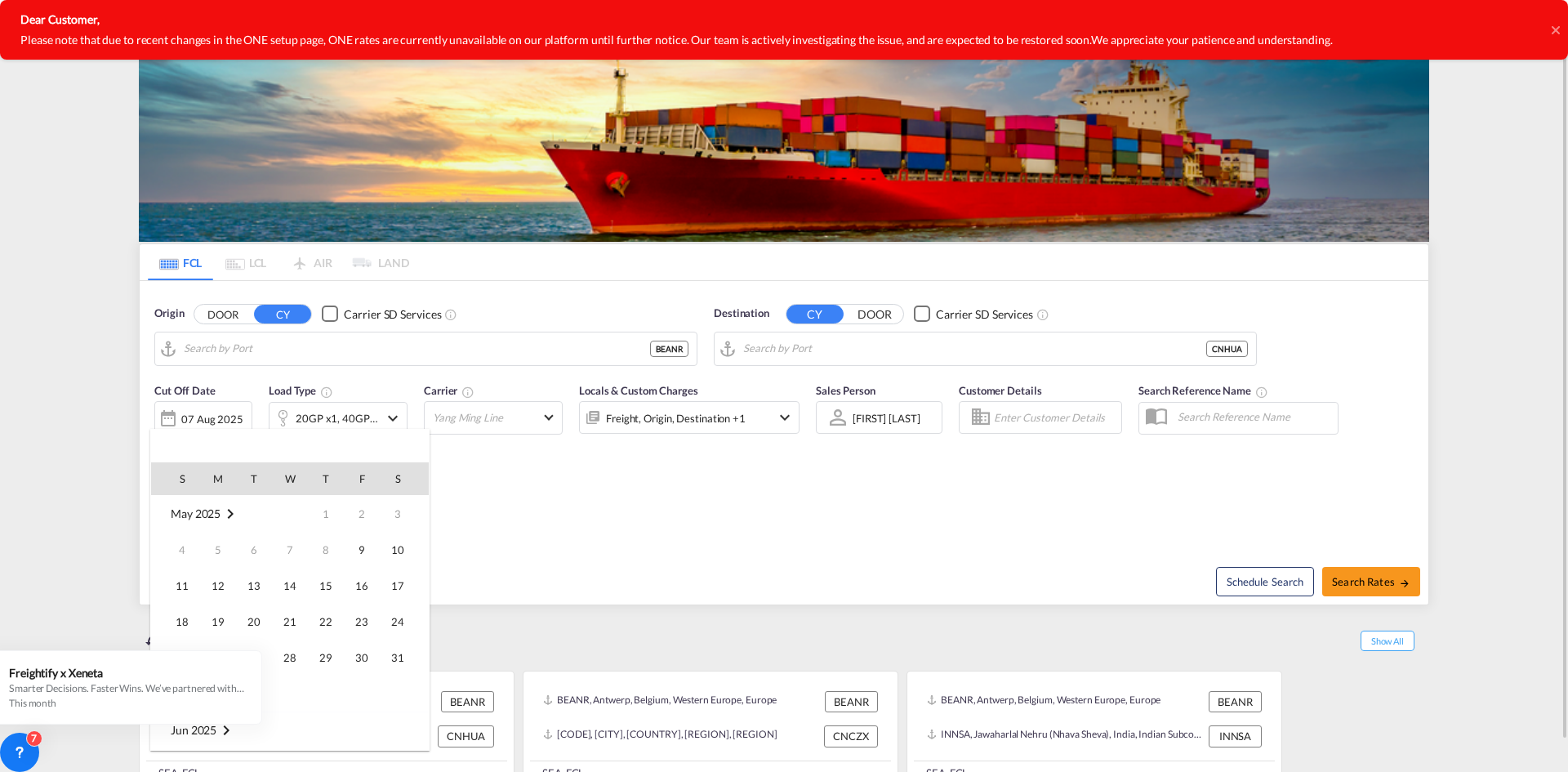 type on "Huangpu Pt, CNHUA" 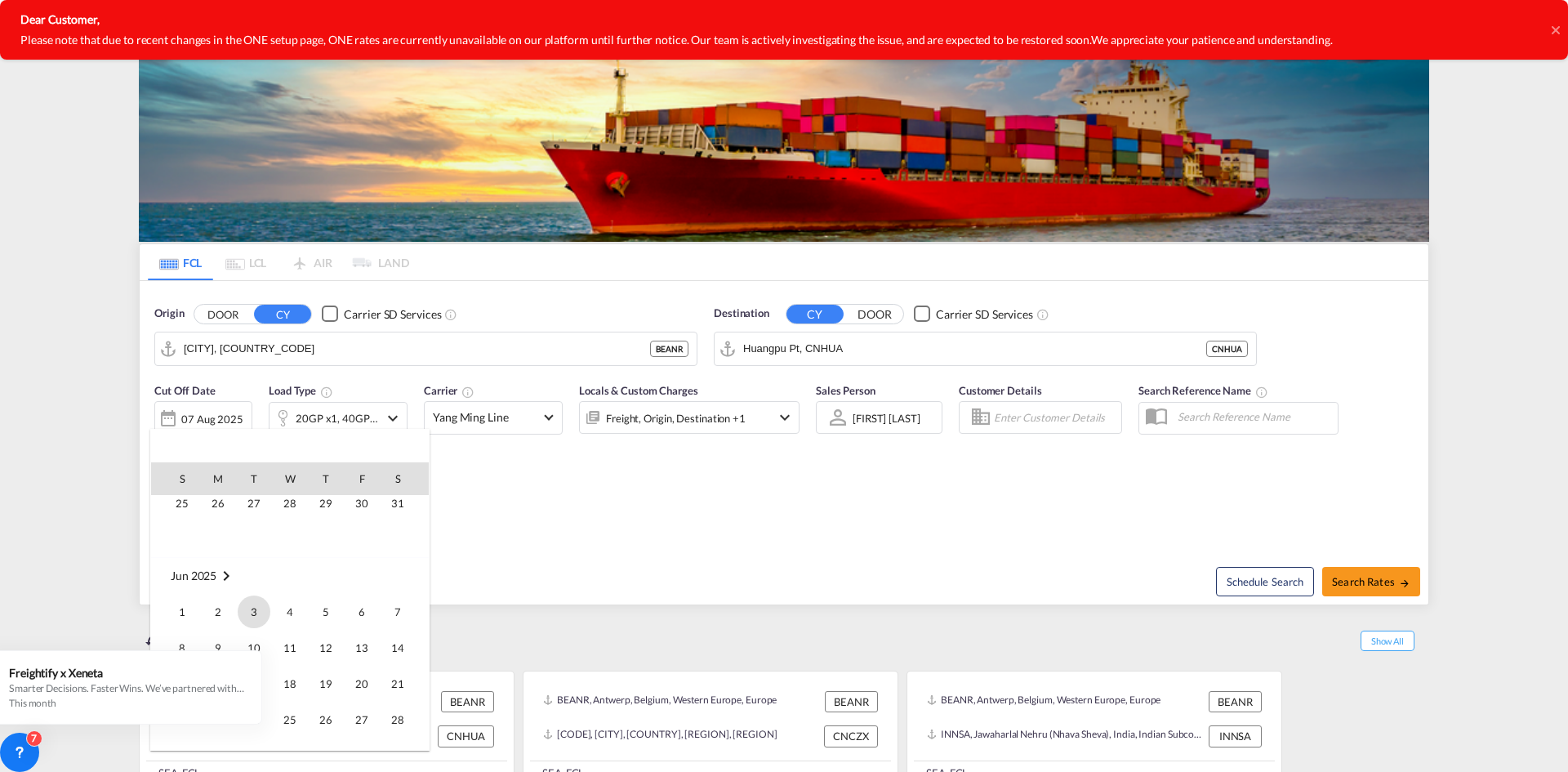 scroll, scrollTop: 163, scrollLeft: 0, axis: vertical 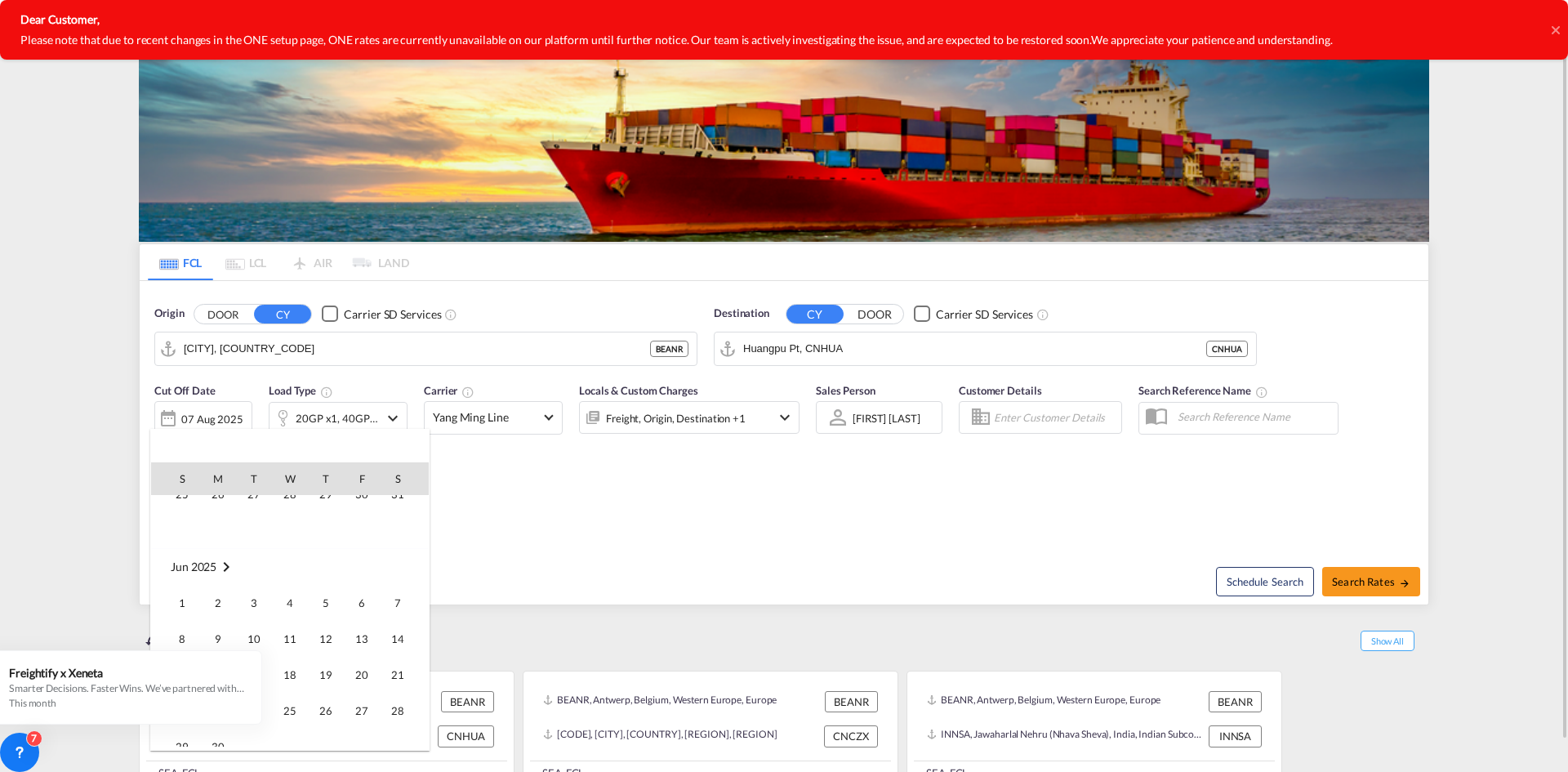 click on "1" at bounding box center [182, 603] 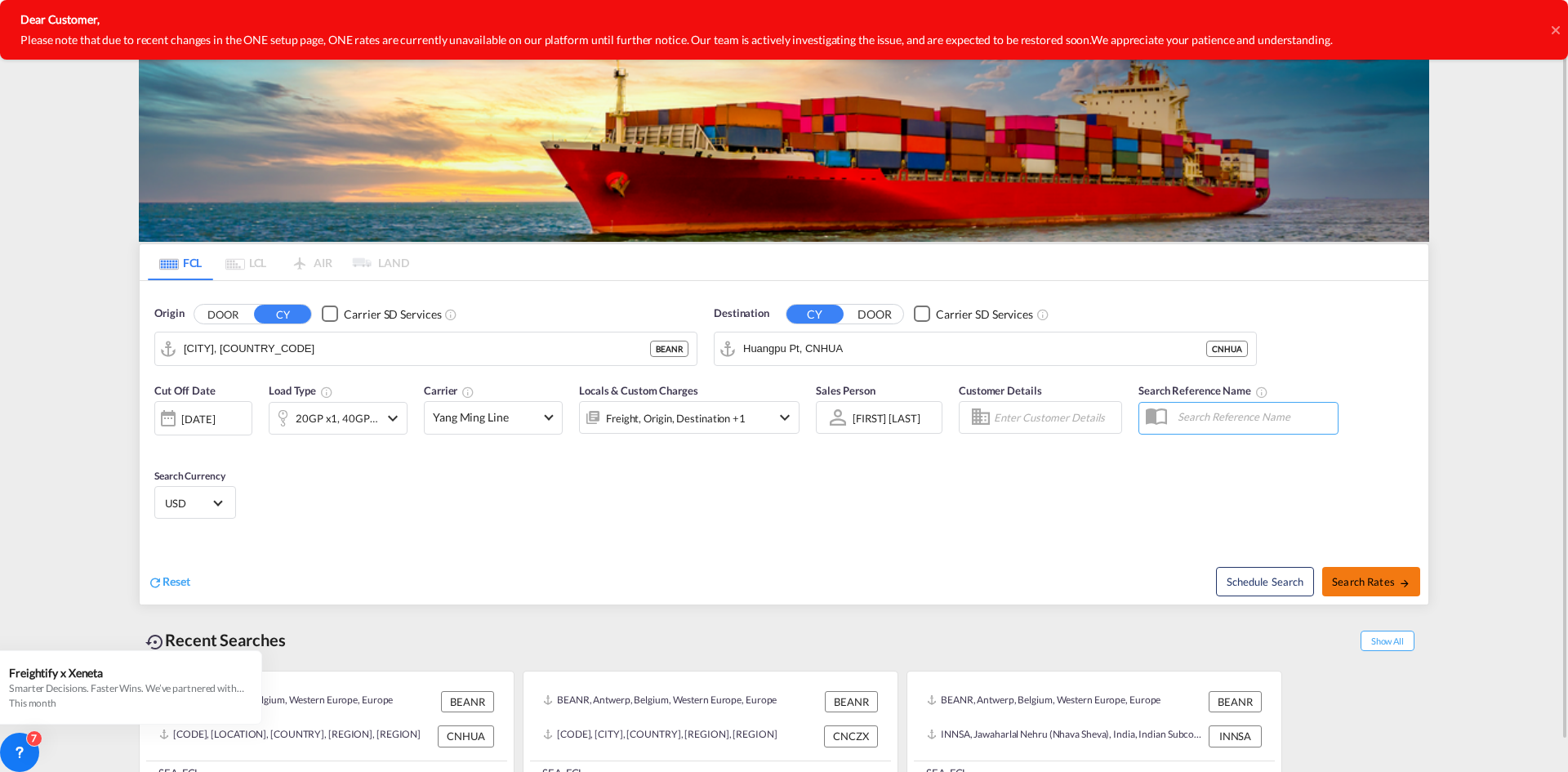 click on "Search Rates" at bounding box center (1371, 582) 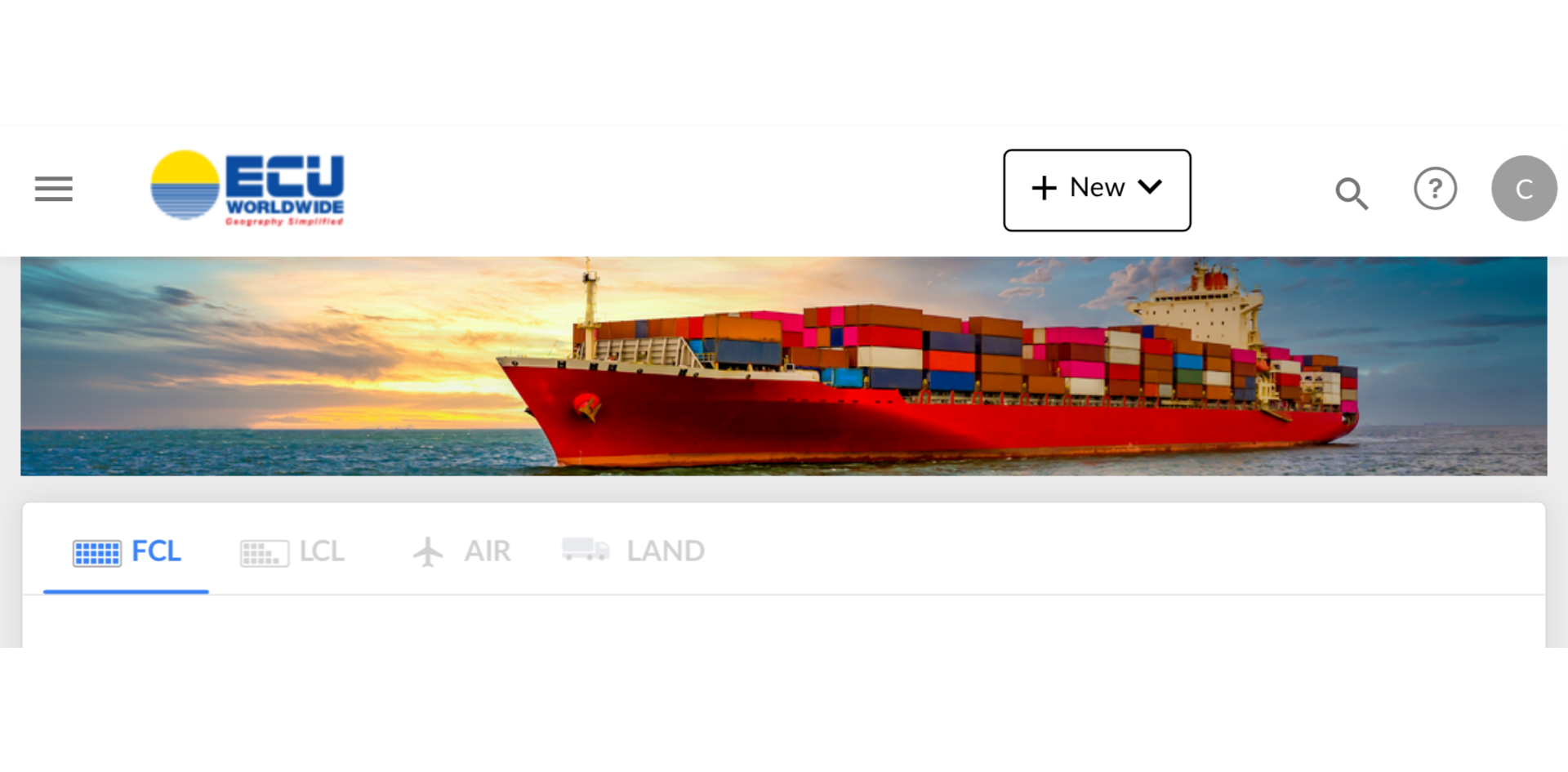 scroll, scrollTop: 0, scrollLeft: 0, axis: both 